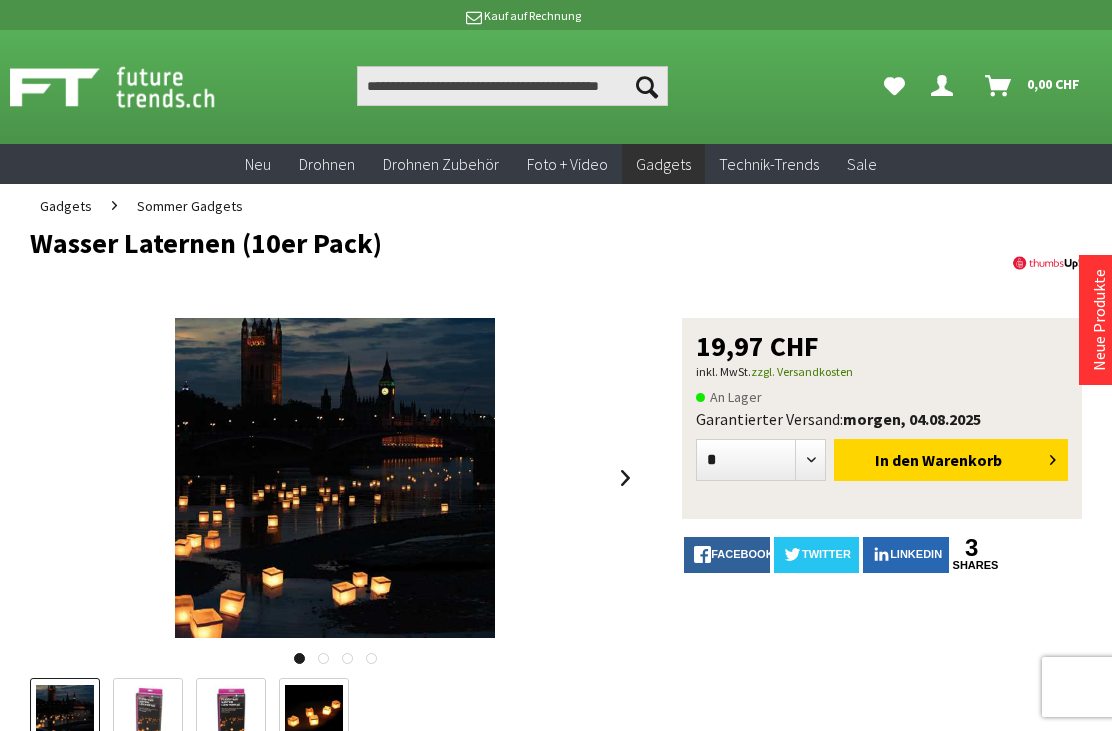scroll, scrollTop: 0, scrollLeft: 0, axis: both 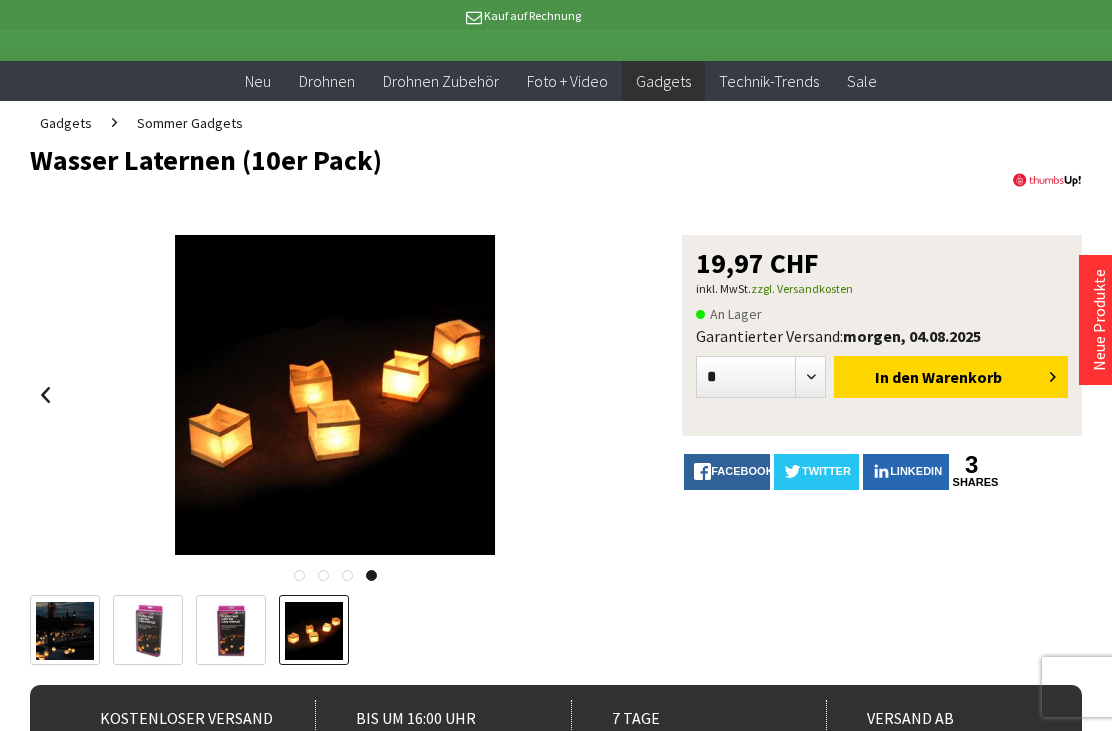 click on "Warenkorb" at bounding box center [962, 377] 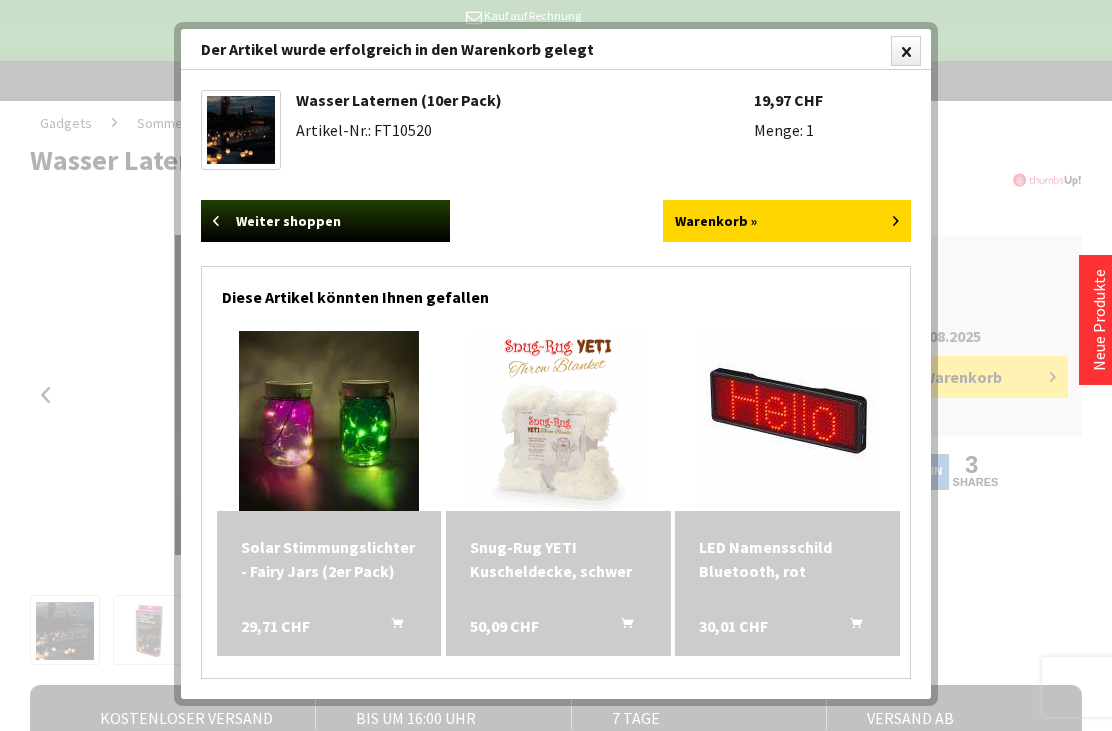 click on "Weiter shoppen" at bounding box center [325, 221] 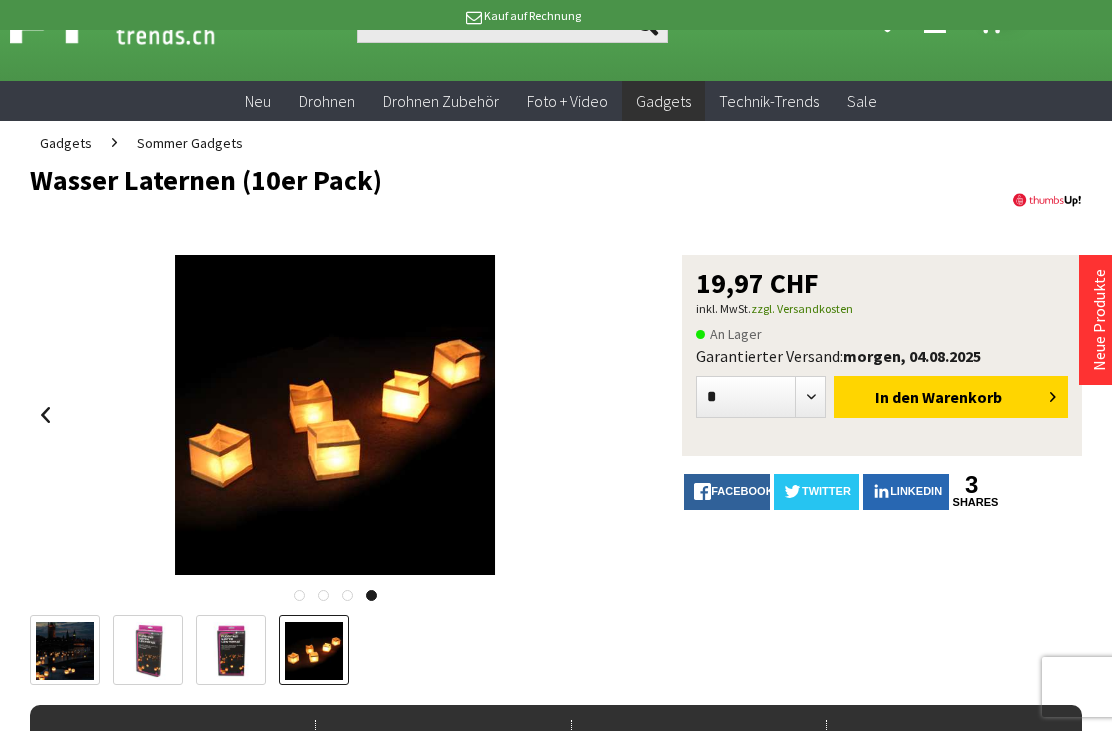 scroll, scrollTop: 0, scrollLeft: 0, axis: both 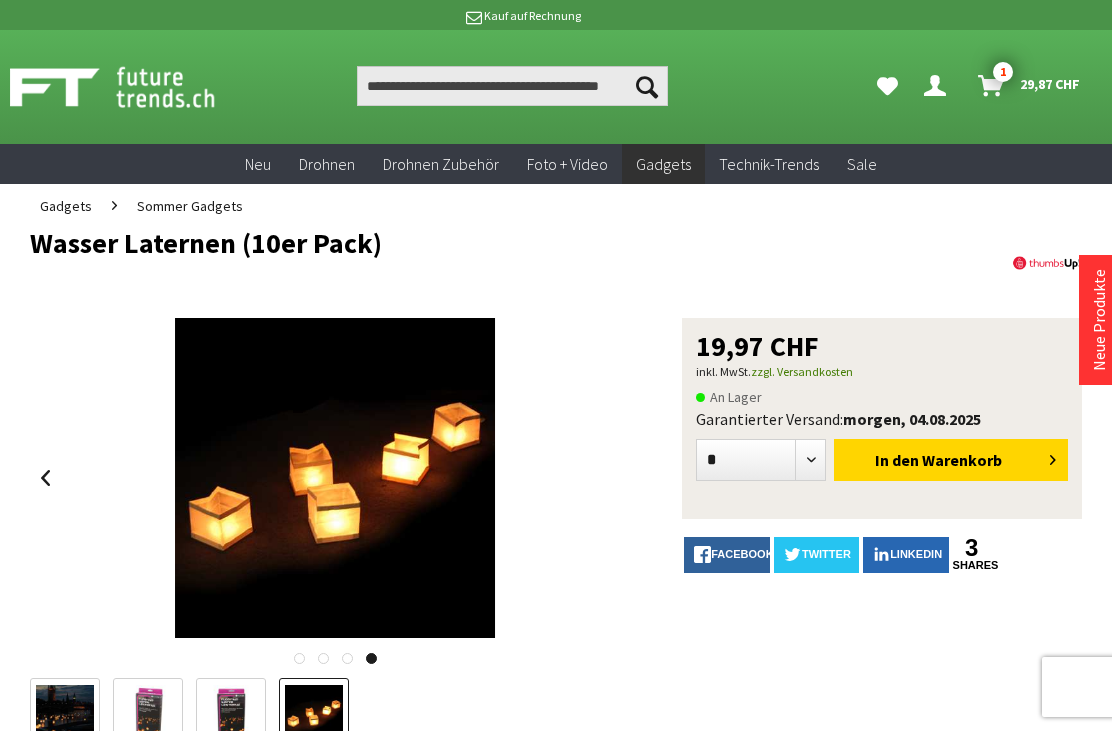 click on "1" at bounding box center [1003, 72] 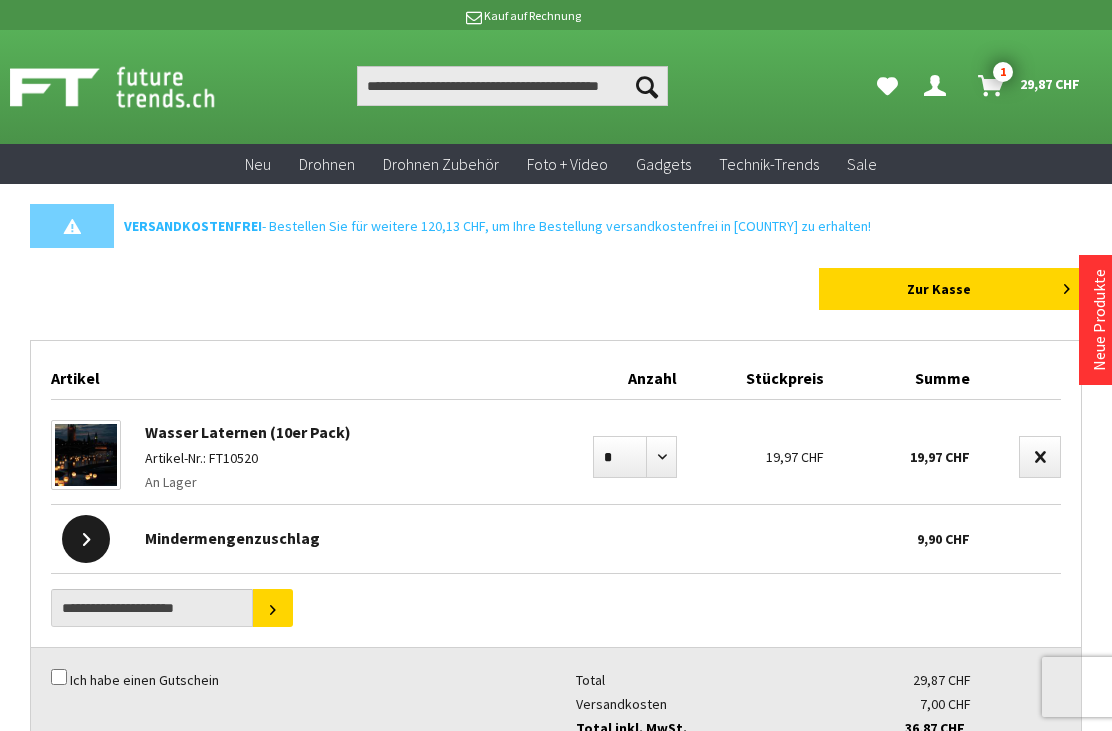scroll, scrollTop: 0, scrollLeft: 0, axis: both 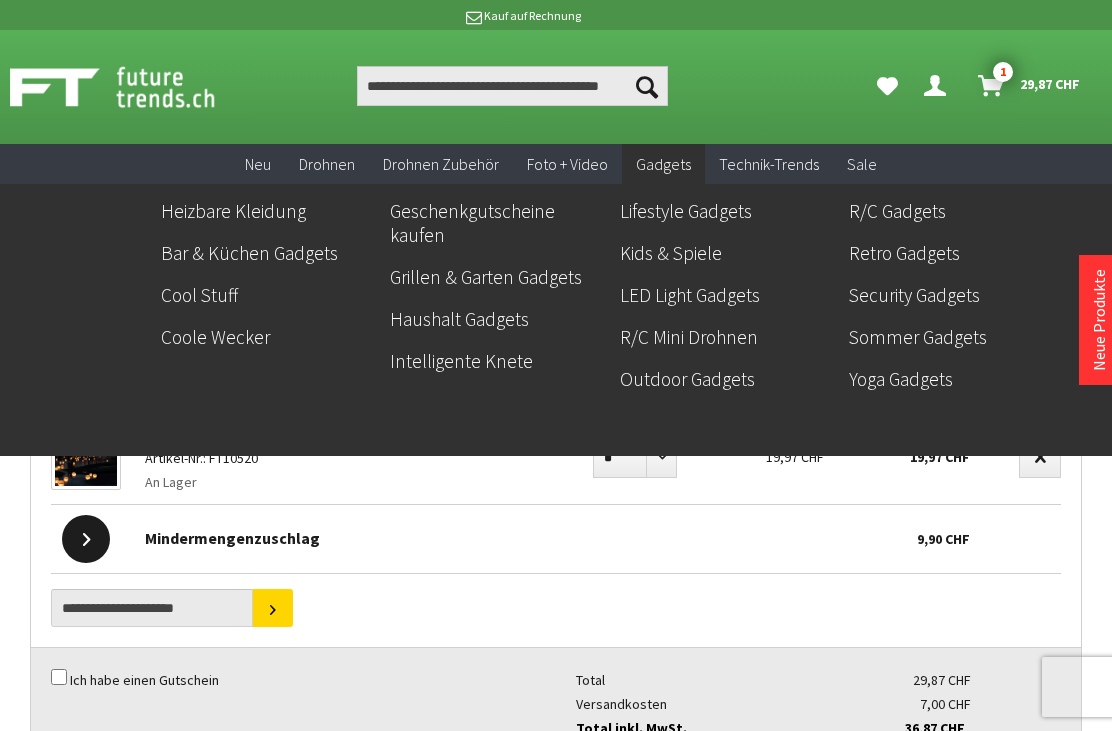 click on "Outdoor Gadgets" at bounding box center (726, 379) 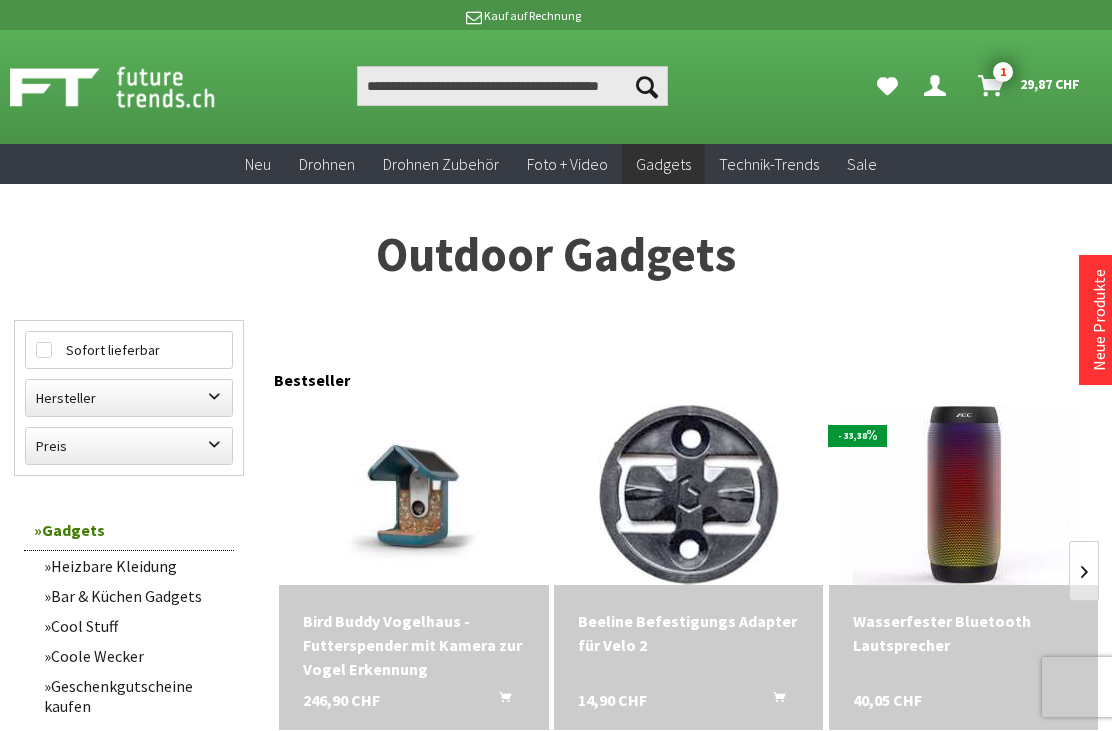 scroll, scrollTop: 0, scrollLeft: 0, axis: both 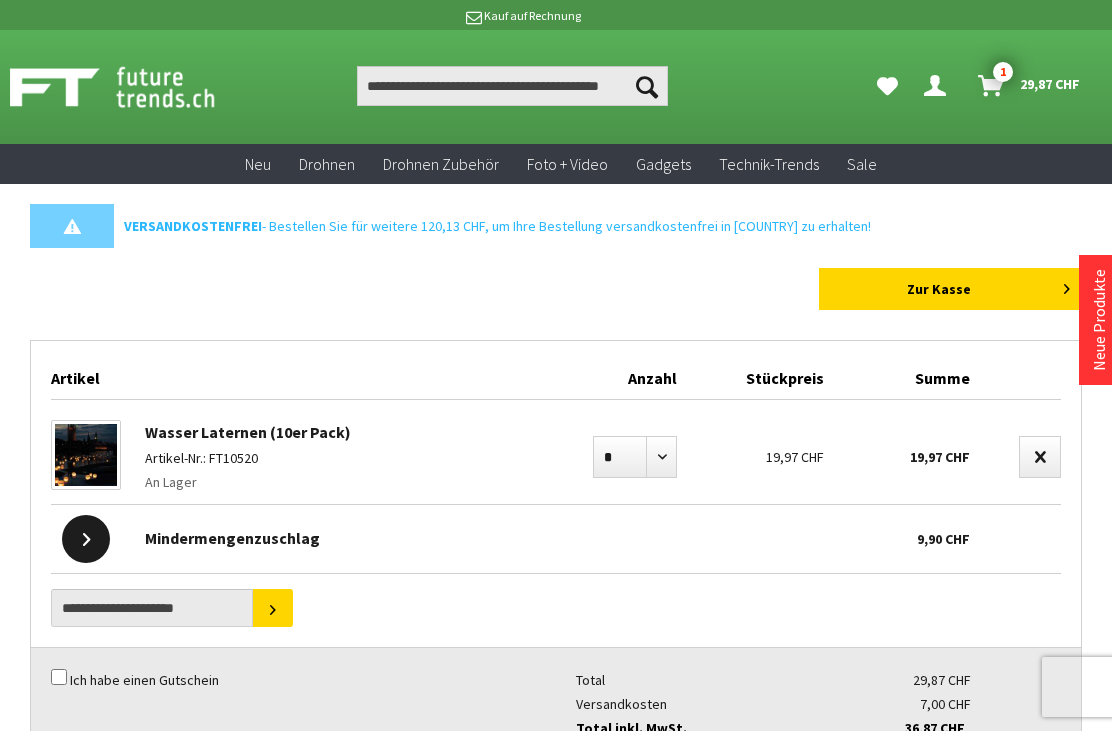 click on "Wasser Laternen (10er Pack)" at bounding box center [248, 432] 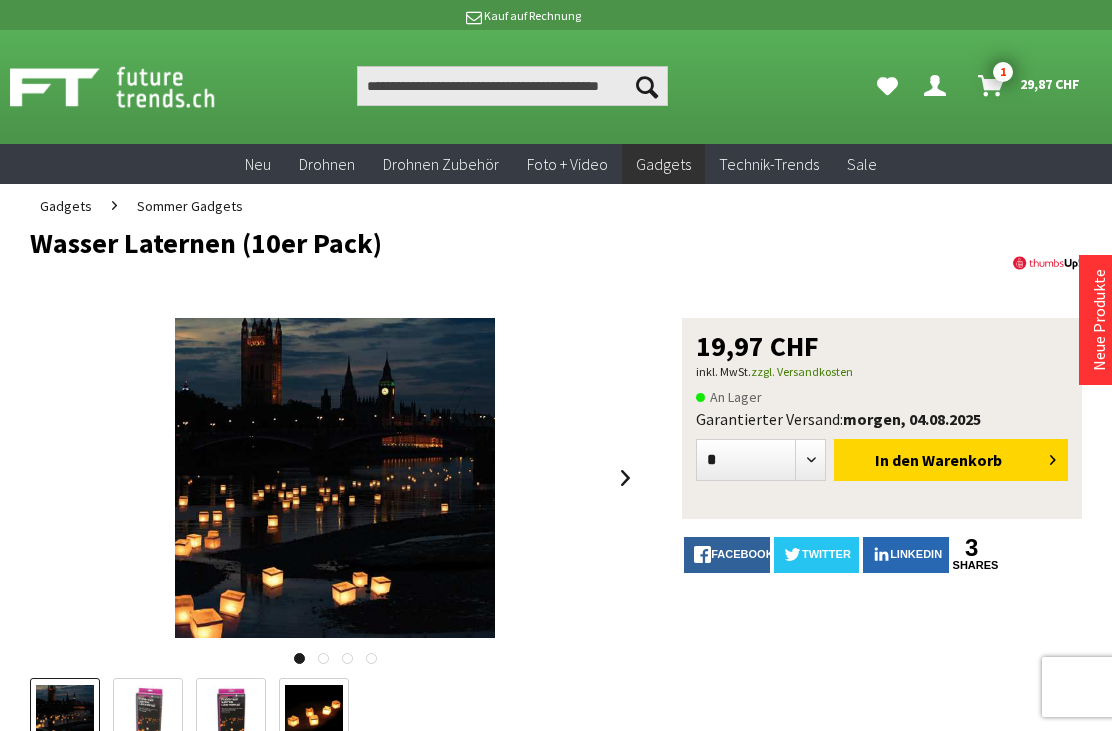 scroll, scrollTop: 0, scrollLeft: 0, axis: both 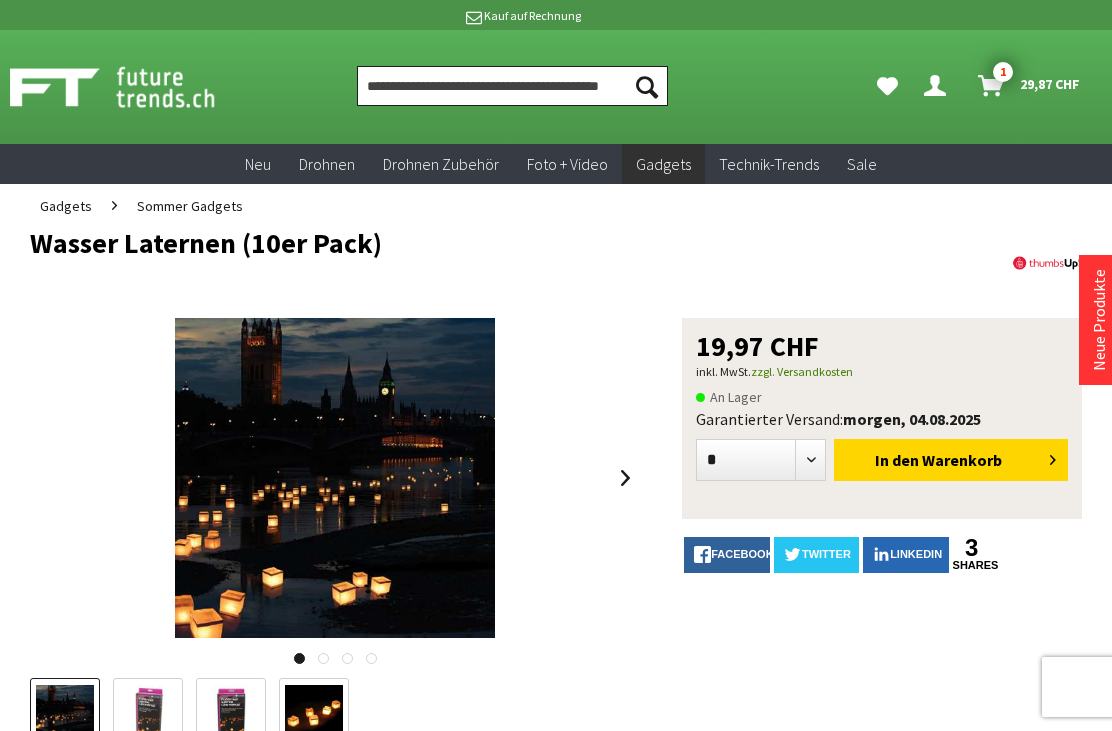 click at bounding box center (512, 86) 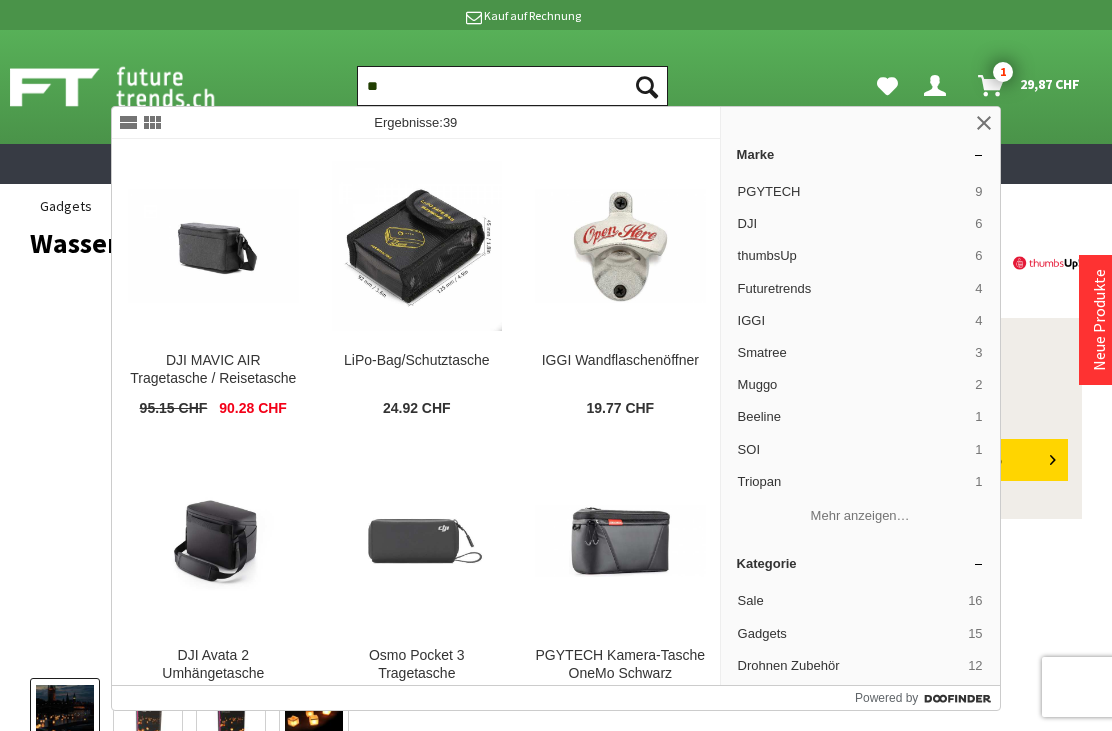 type on "*" 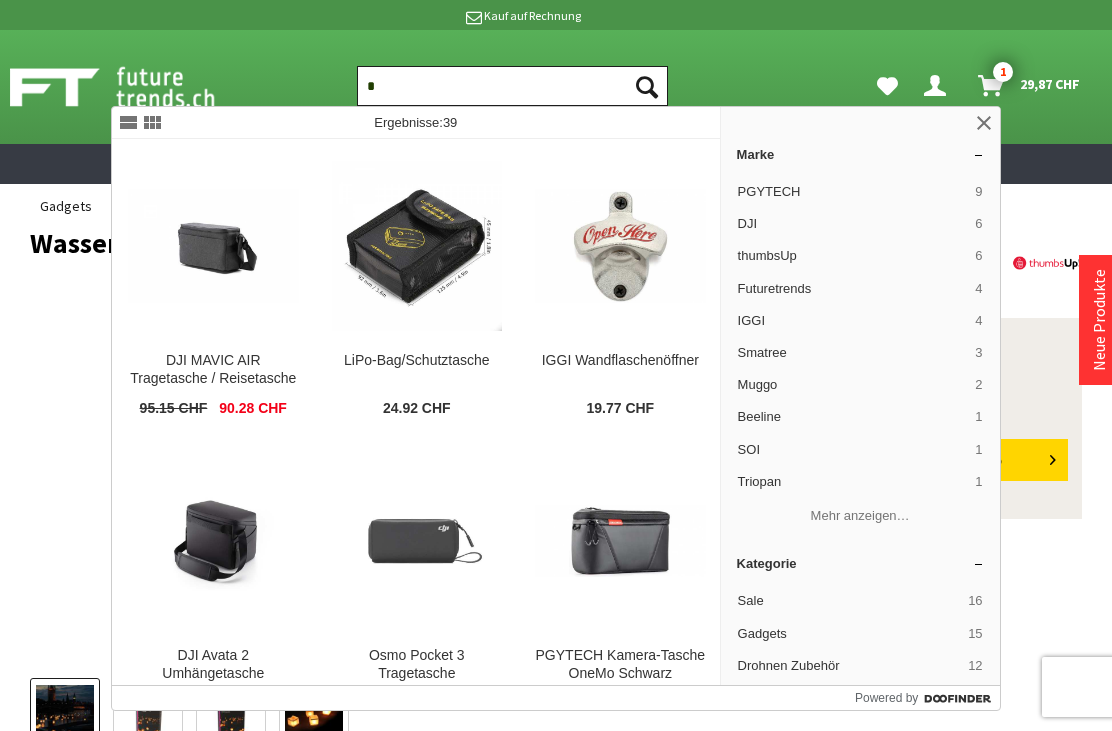 type 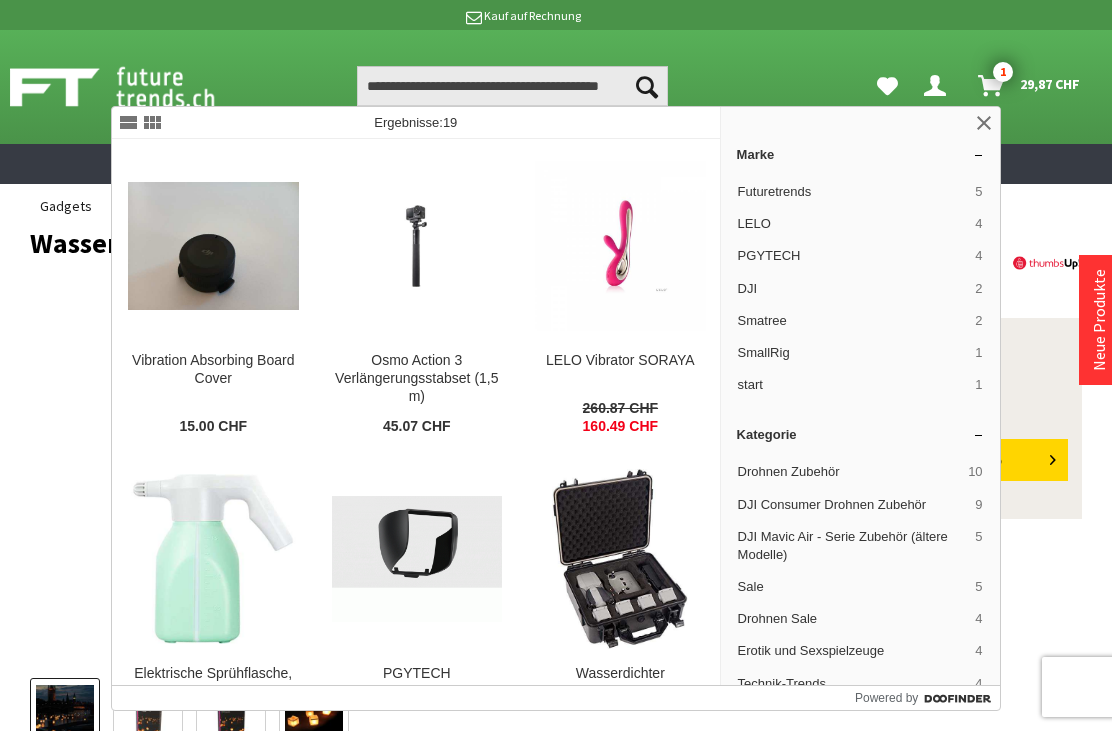 scroll, scrollTop: 0, scrollLeft: 0, axis: both 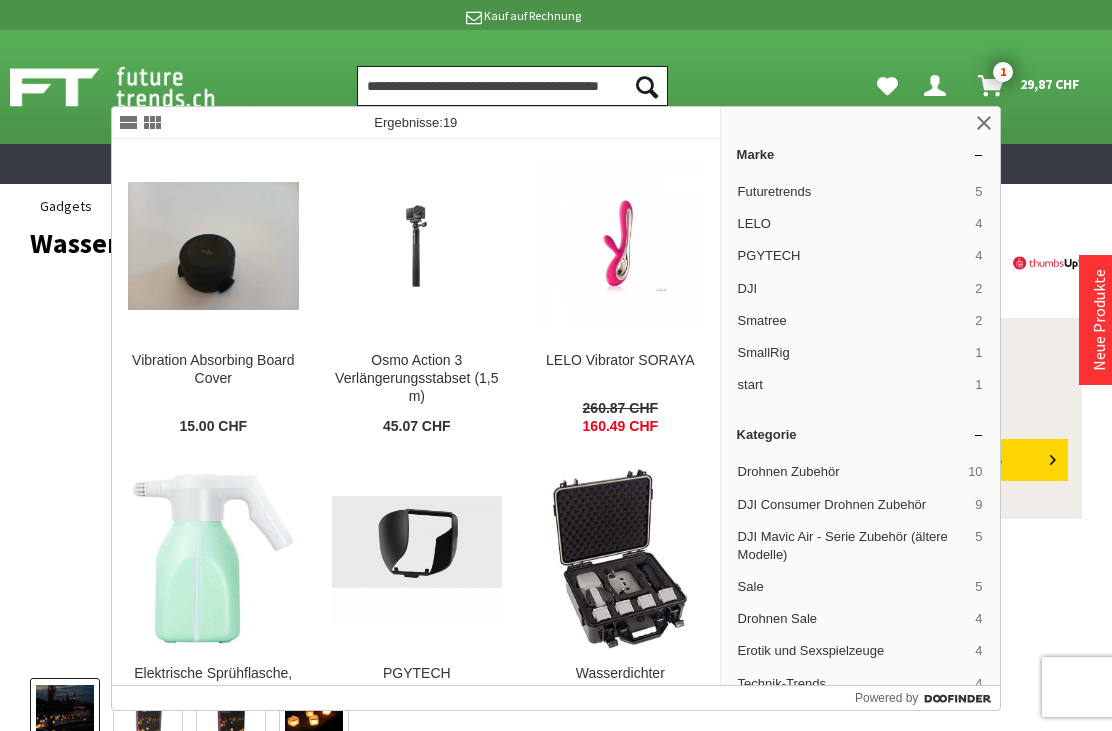 click at bounding box center (512, 86) 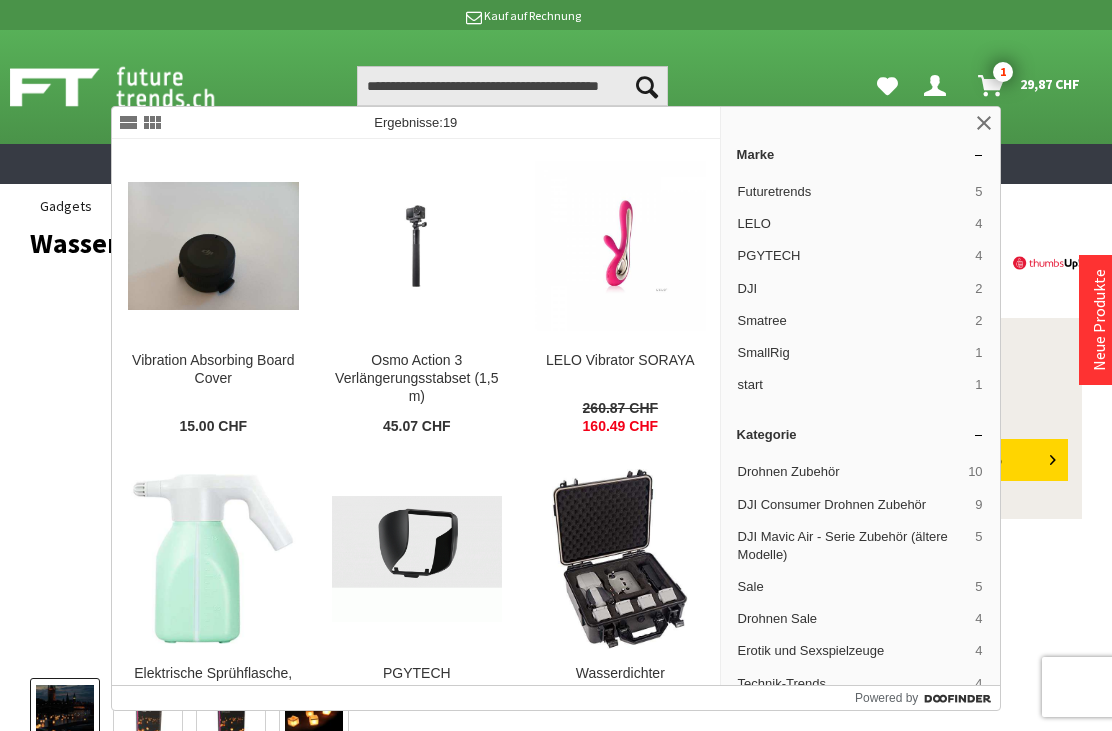 click on "Suchen             Suchen                                 Dein Konto             Menü schließen             Dein Konto             Anmelden     oder   registrieren             Übersicht         Persönliche Daten         Adressen         Zahlungsarten         Bestellungen         Sofortdownloads         Meine Favoriten                     Warenkorb    1      29,87 CHF" at bounding box center (723, 84) 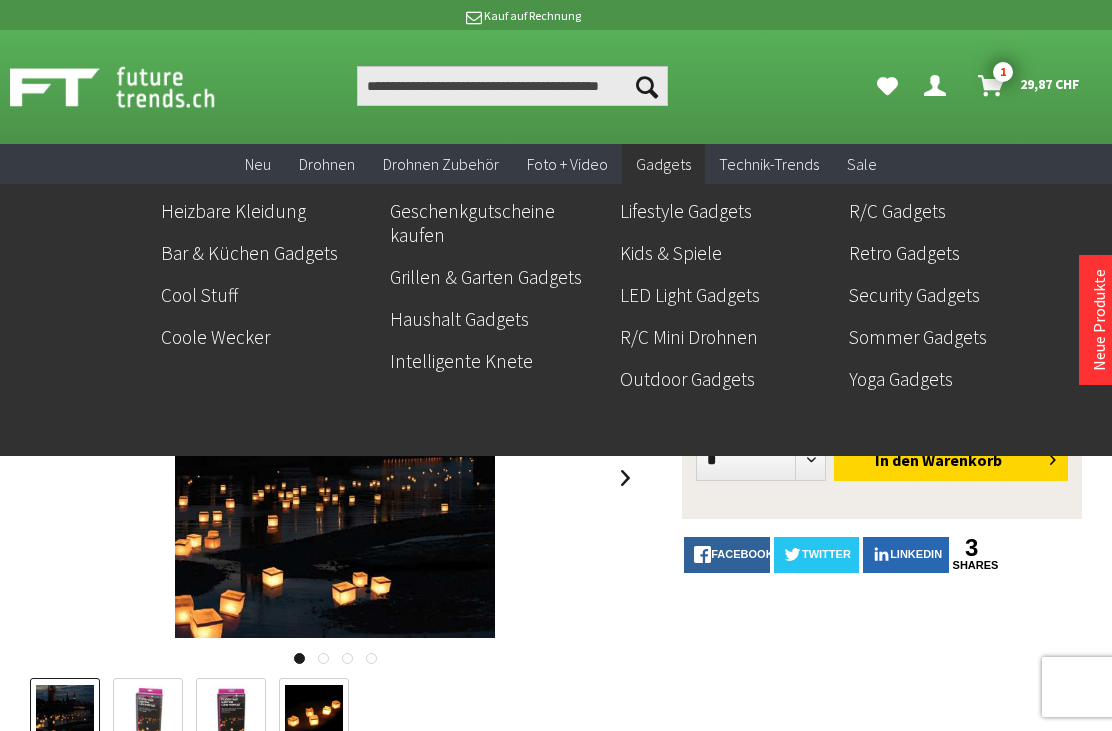 click on "LED Light Gadgets" at bounding box center (726, 295) 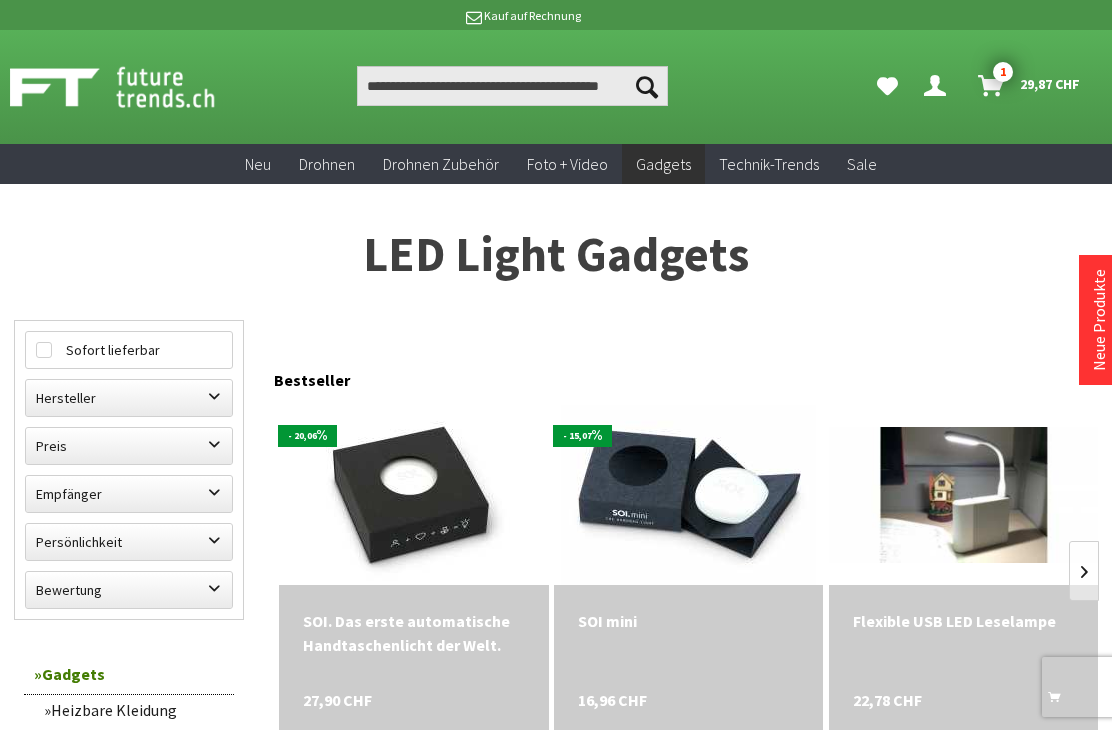scroll, scrollTop: 0, scrollLeft: 0, axis: both 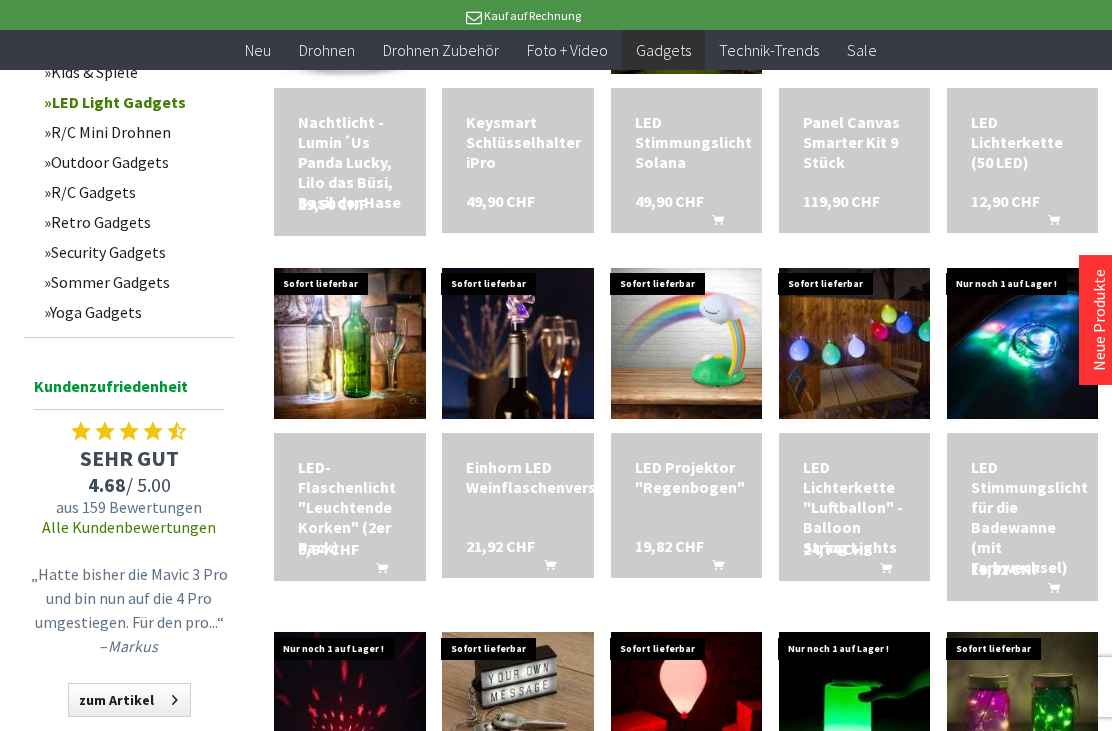 click at bounding box center [1022, 343] 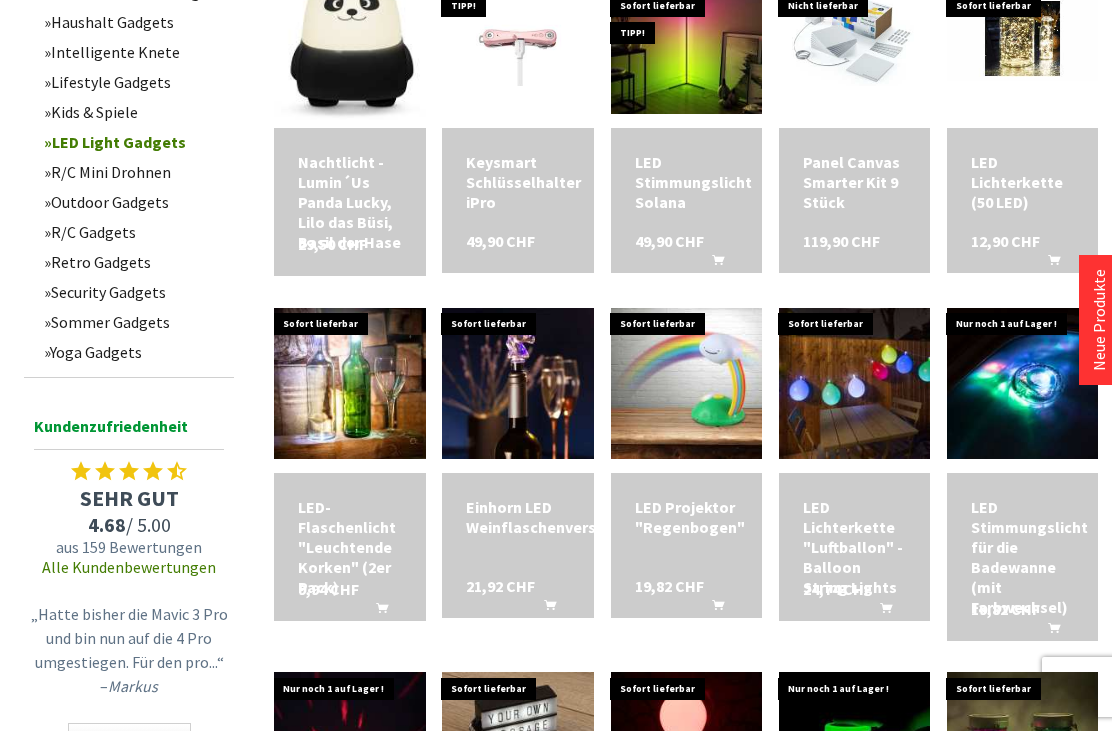 scroll, scrollTop: 952, scrollLeft: 0, axis: vertical 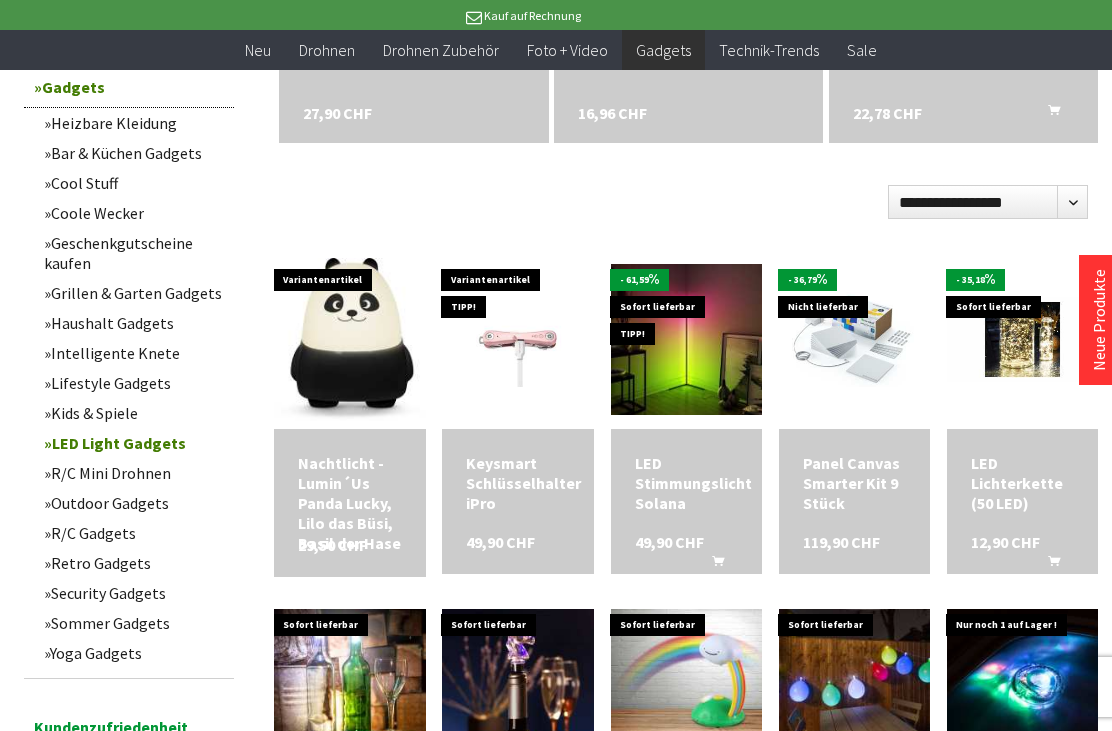 click on "Heizbare Kleidung" at bounding box center (134, 123) 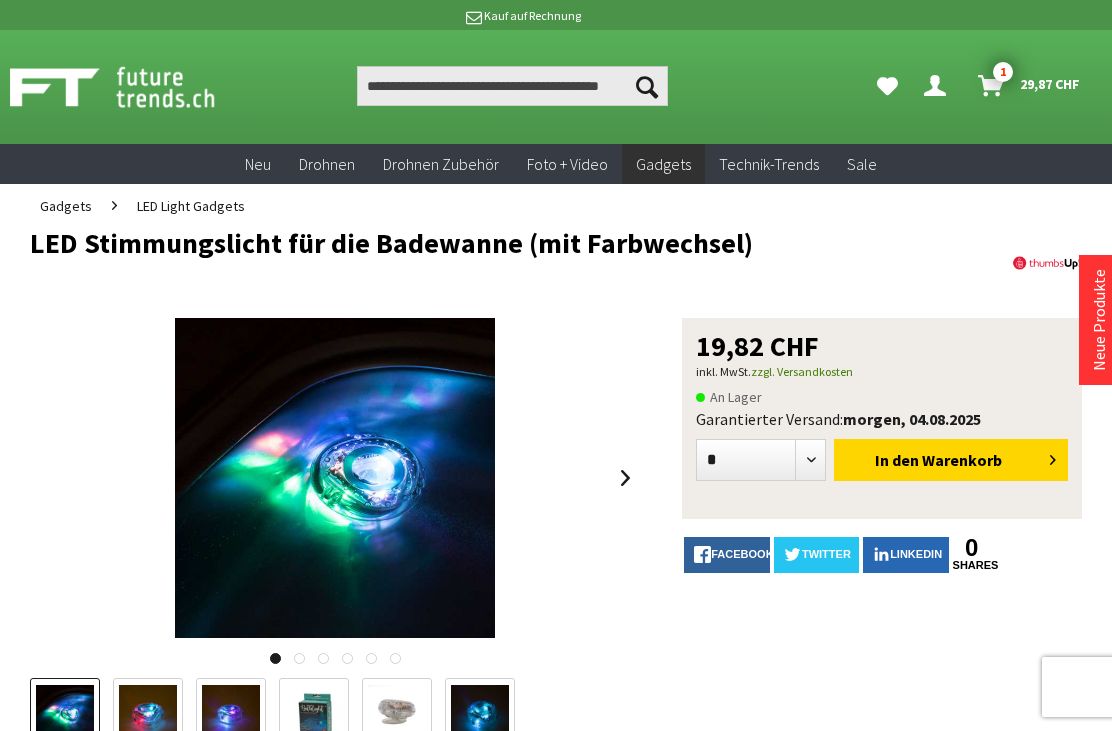 scroll, scrollTop: 0, scrollLeft: 0, axis: both 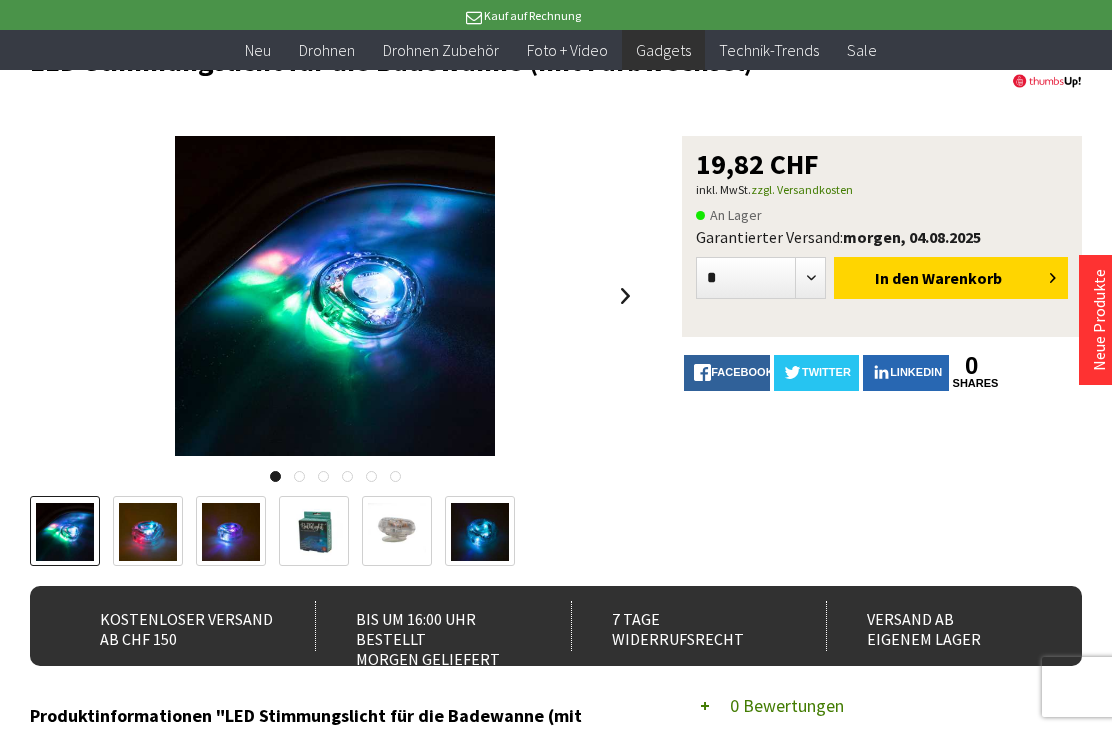 click at bounding box center (148, 532) 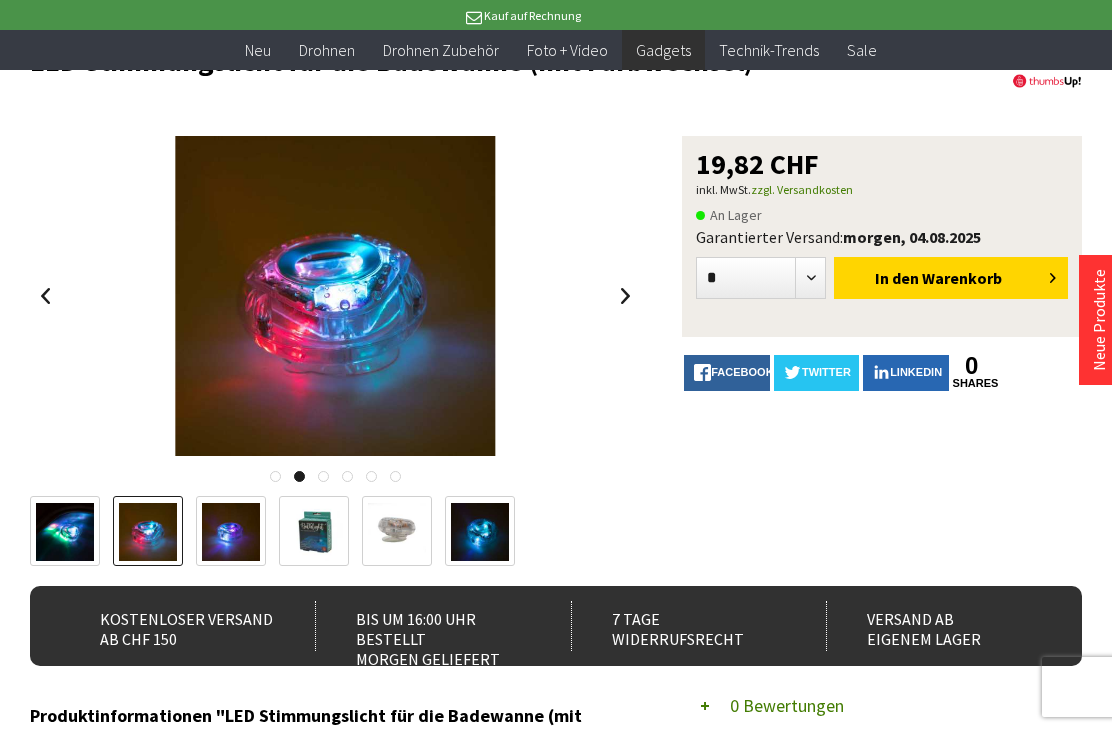 click at bounding box center (231, 532) 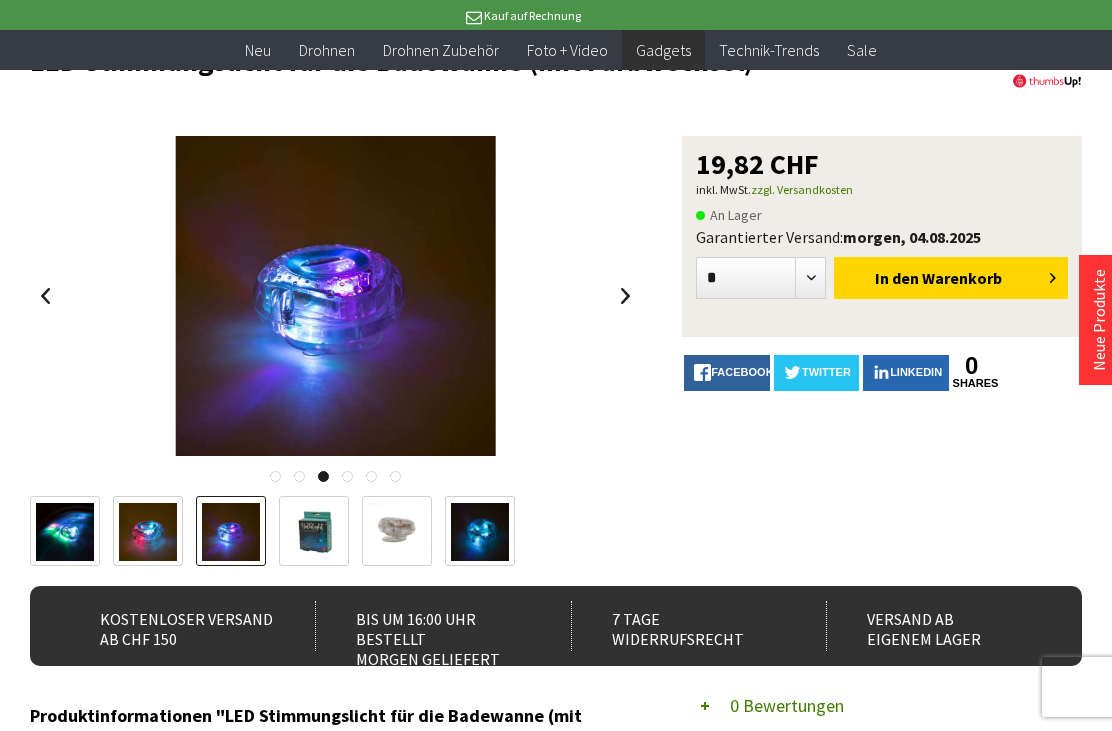 click at bounding box center [314, 532] 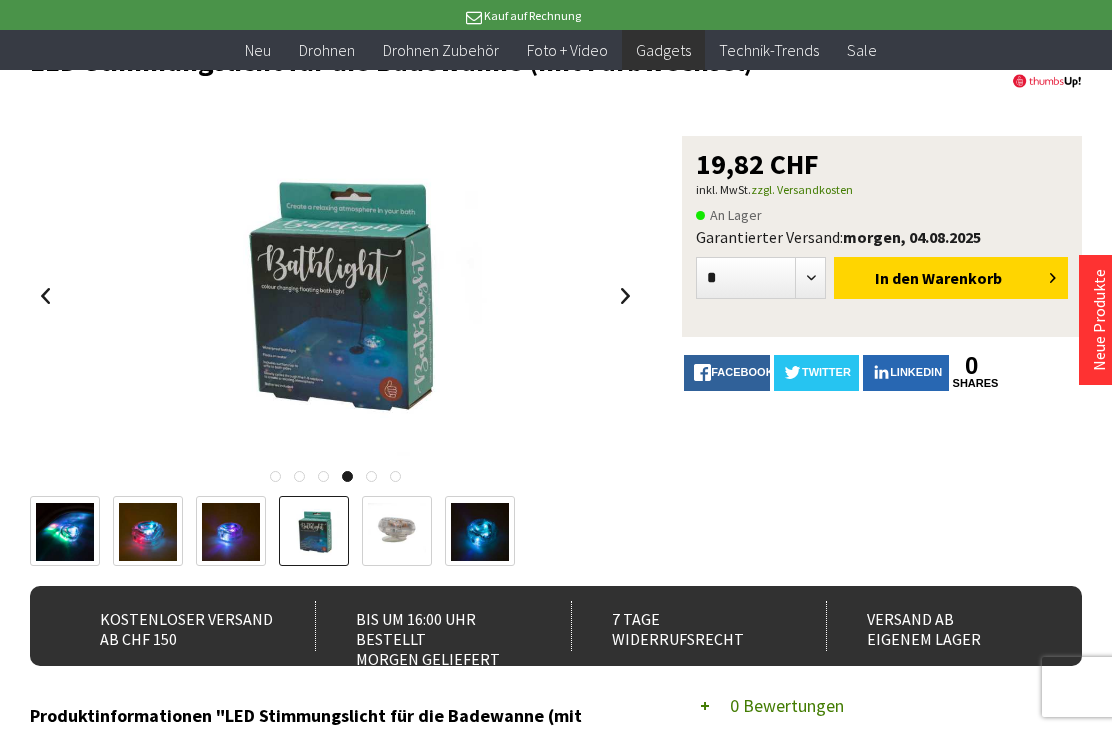 click at bounding box center [397, 532] 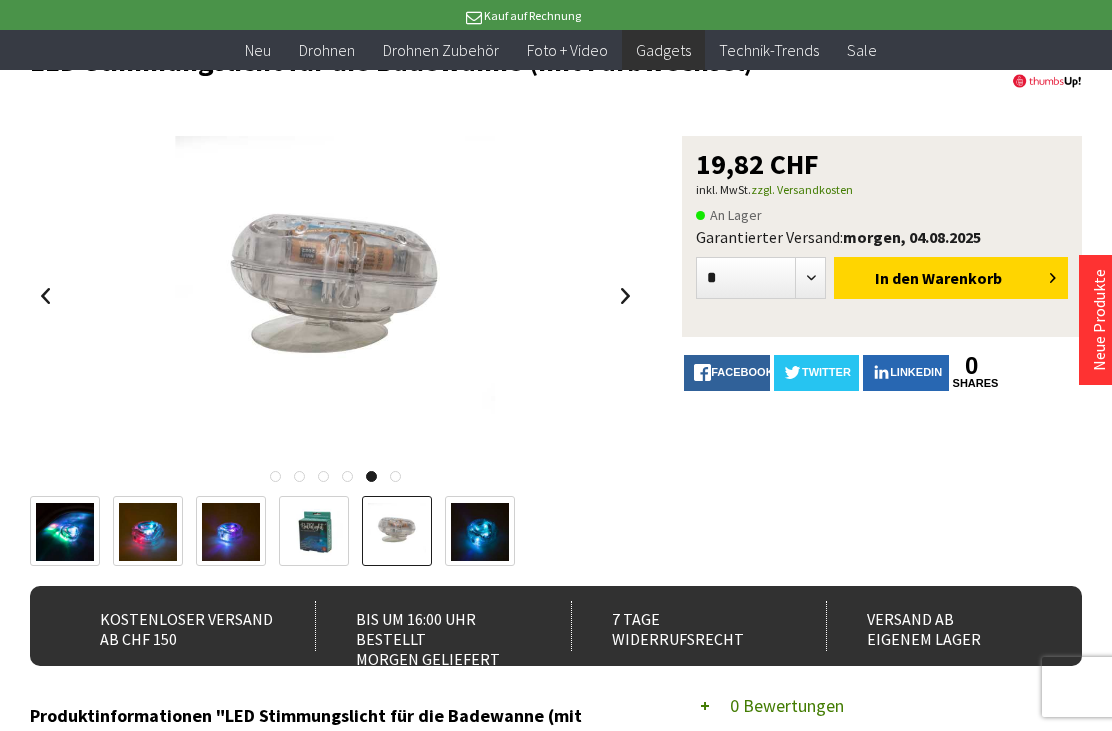 click at bounding box center (480, 532) 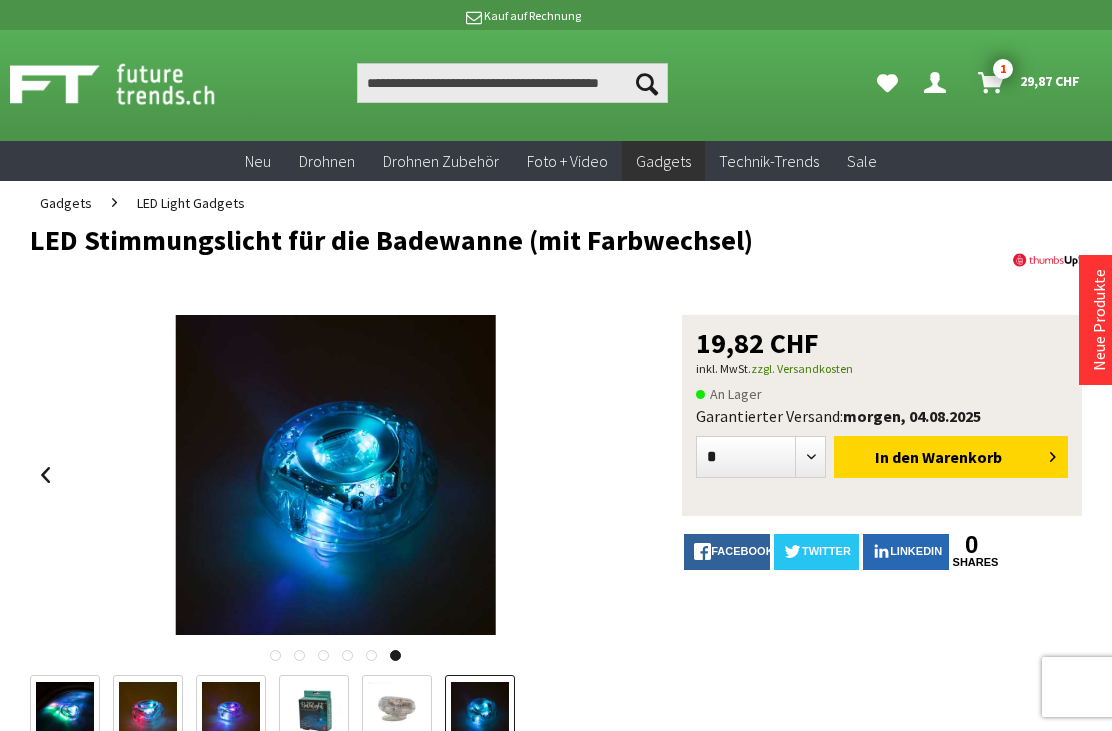 scroll, scrollTop: 0, scrollLeft: 0, axis: both 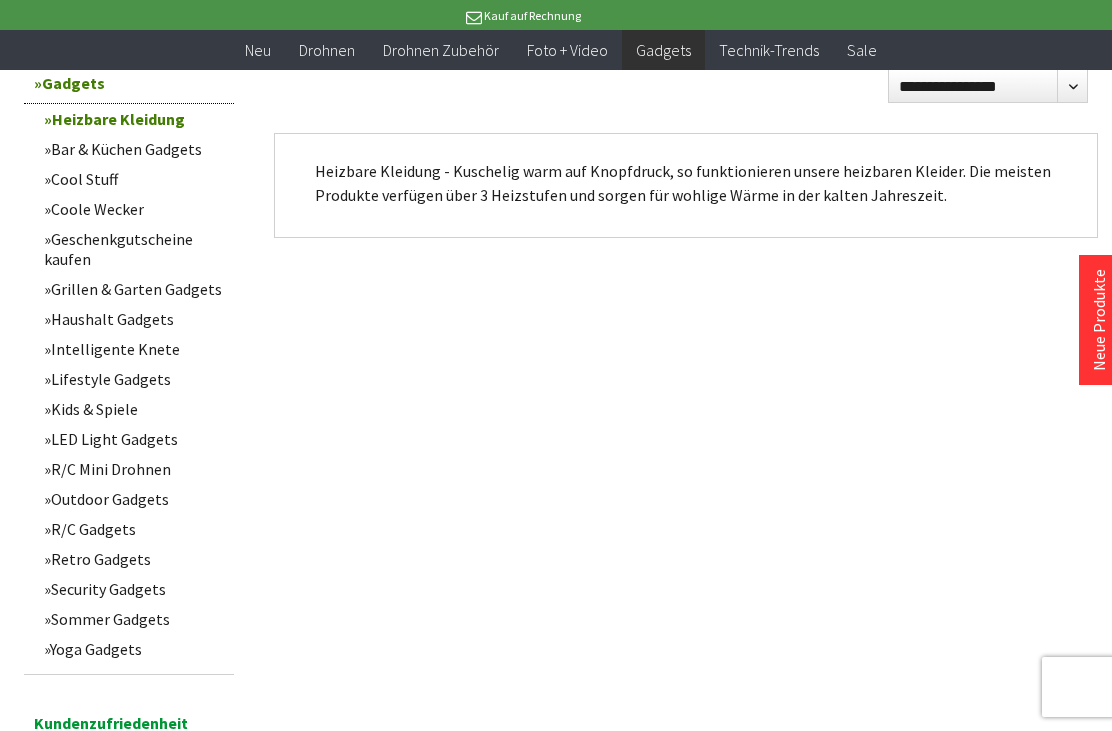 click on "Bar & Küchen Gadgets" at bounding box center [134, 149] 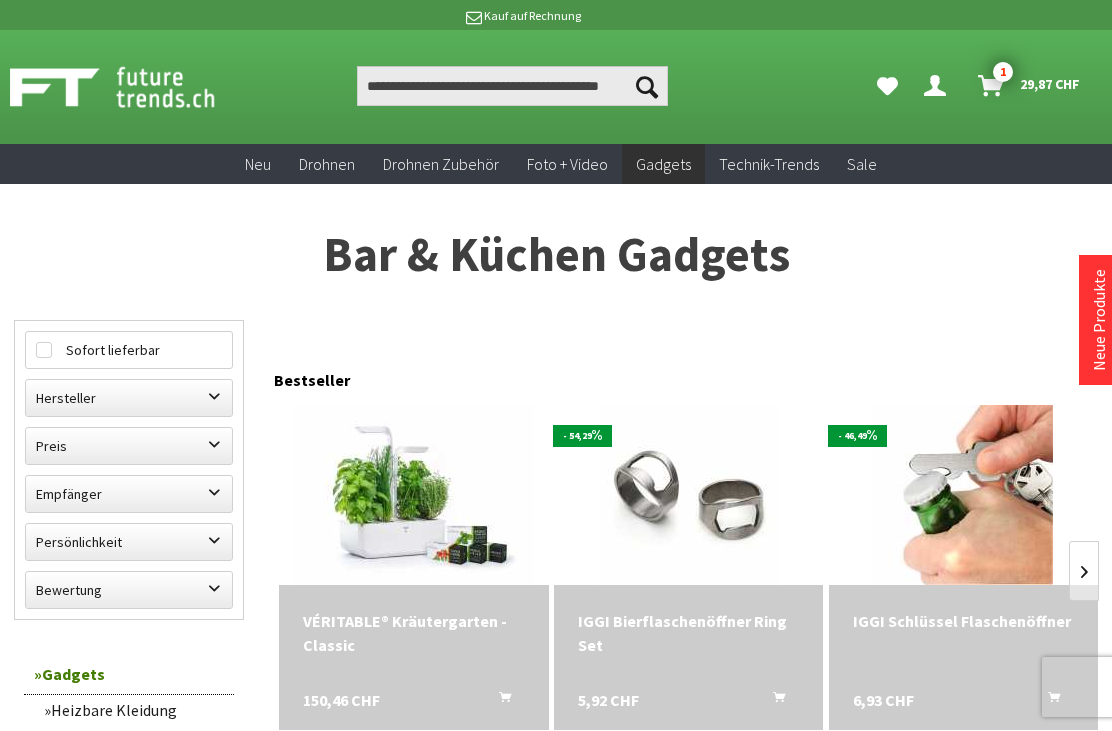 scroll, scrollTop: 0, scrollLeft: 0, axis: both 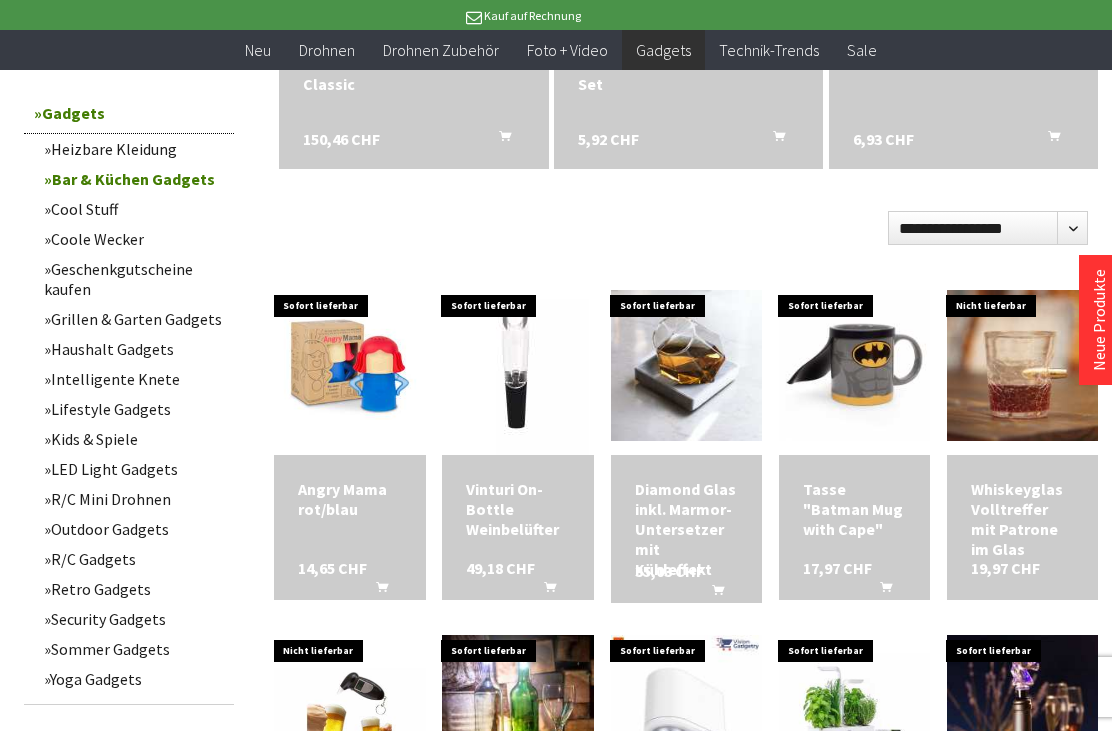 click on "Cool Stuff" at bounding box center (134, 209) 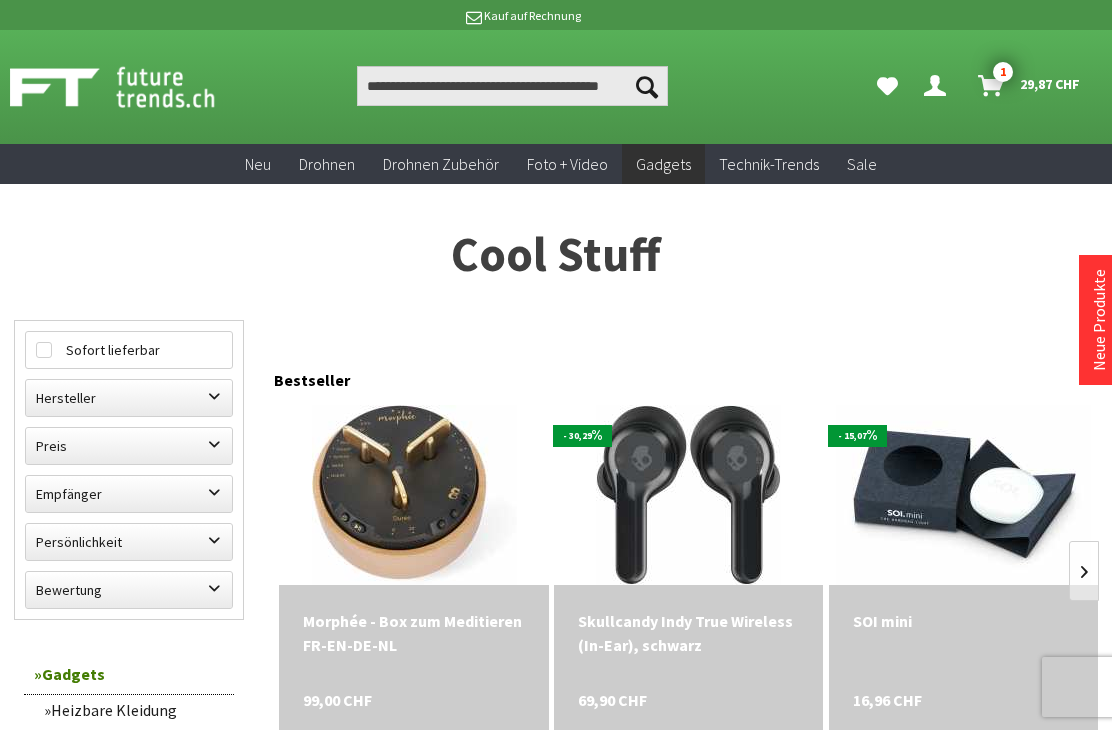 scroll, scrollTop: 0, scrollLeft: 0, axis: both 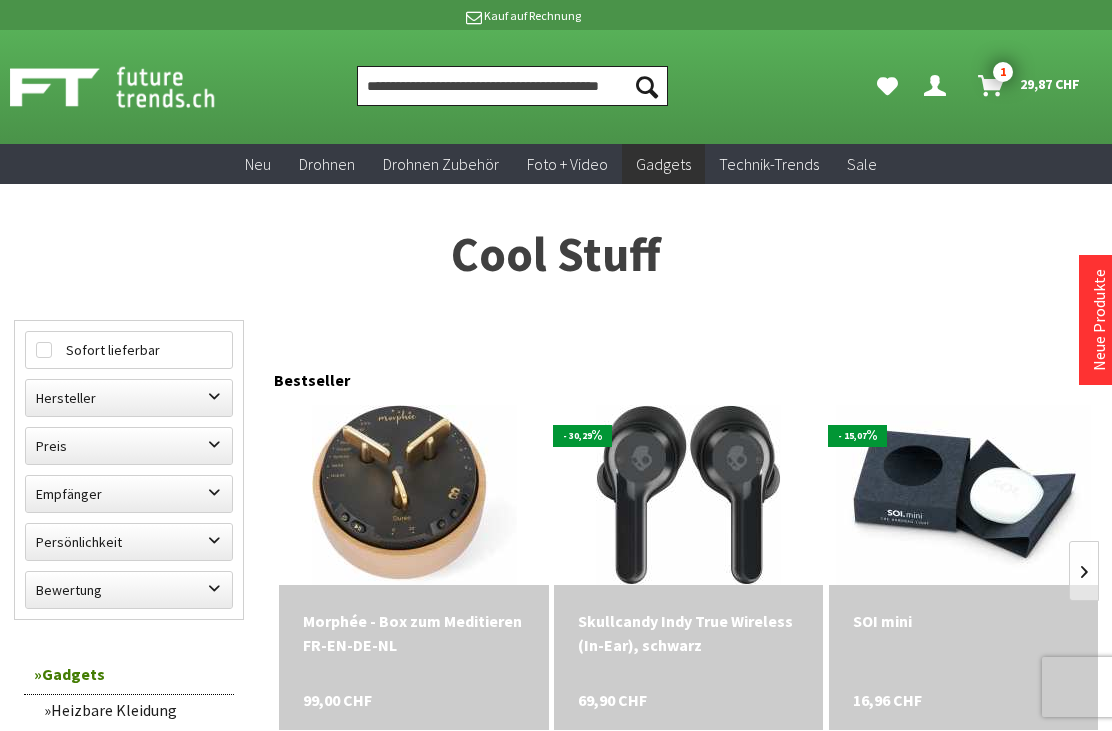click at bounding box center (512, 86) 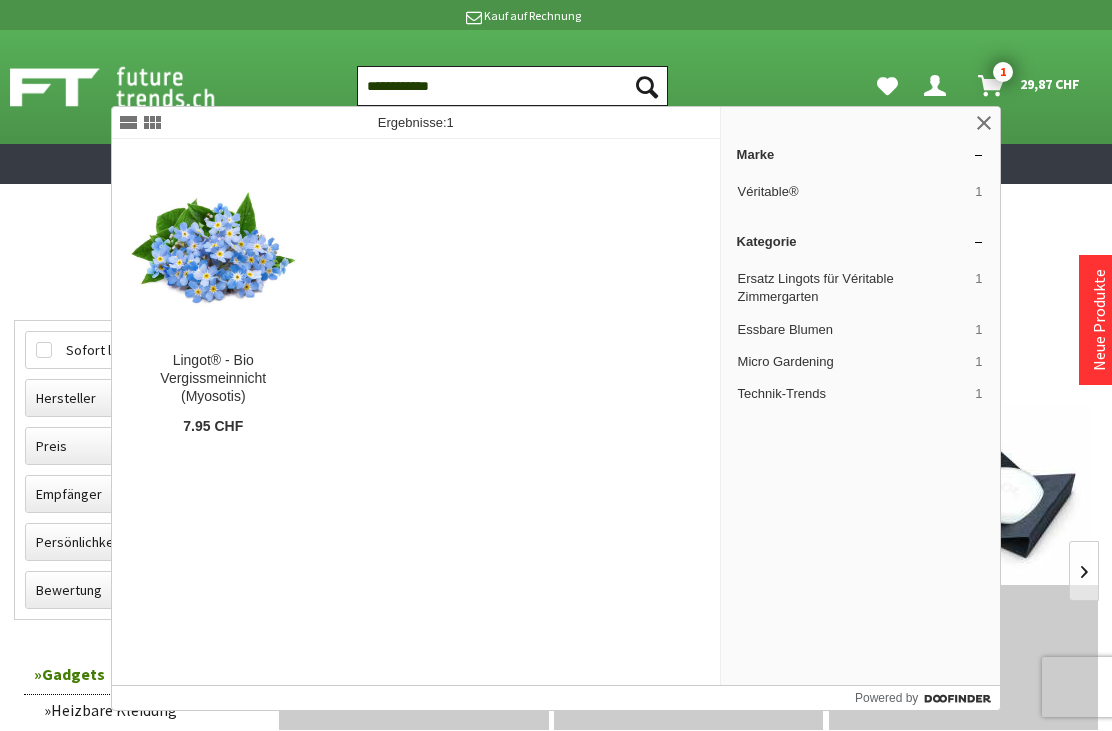 type on "**********" 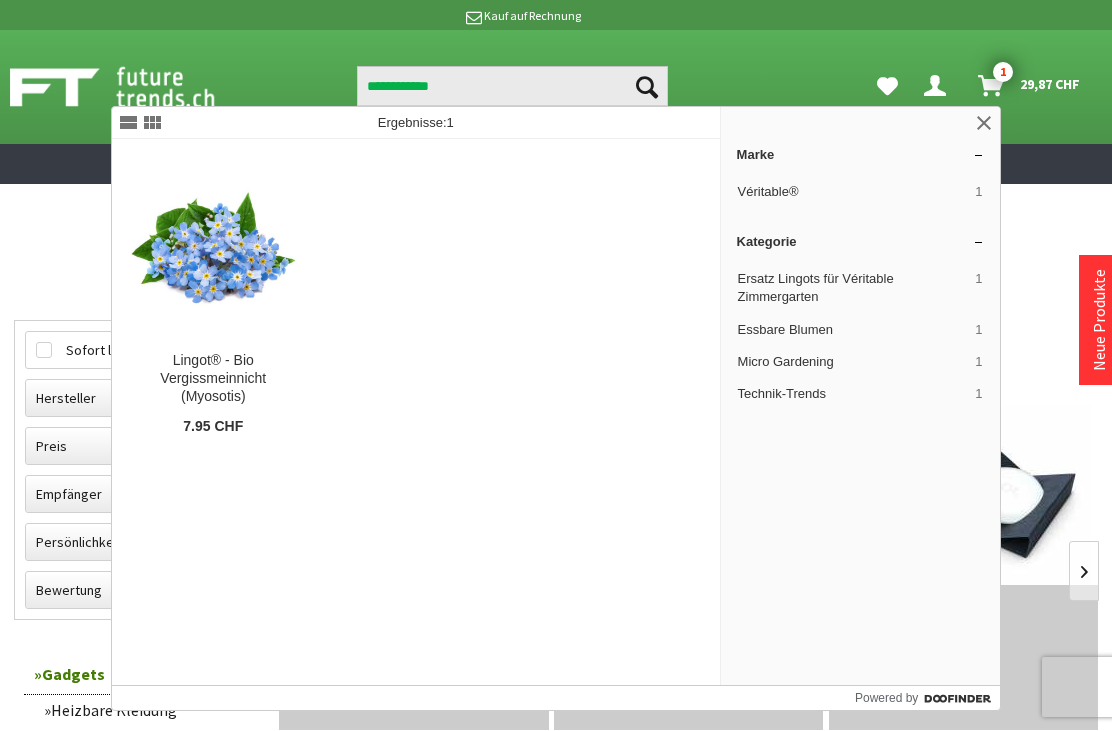 click at bounding box center (984, 123) 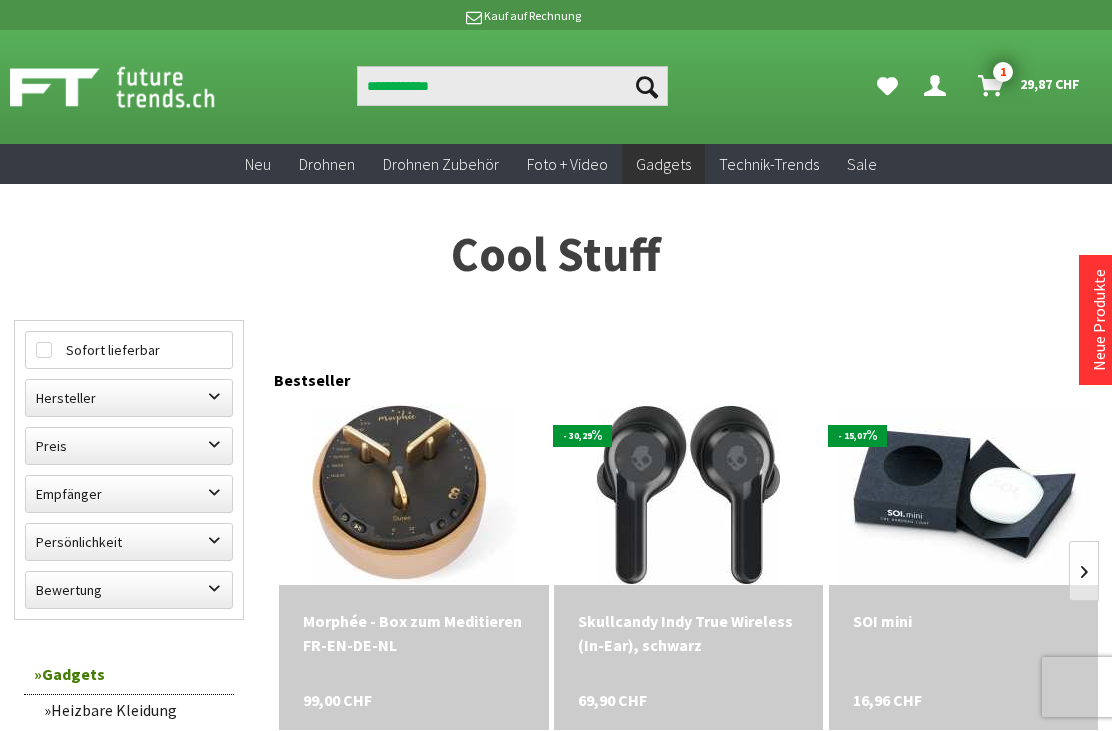click on "1" at bounding box center (1003, 72) 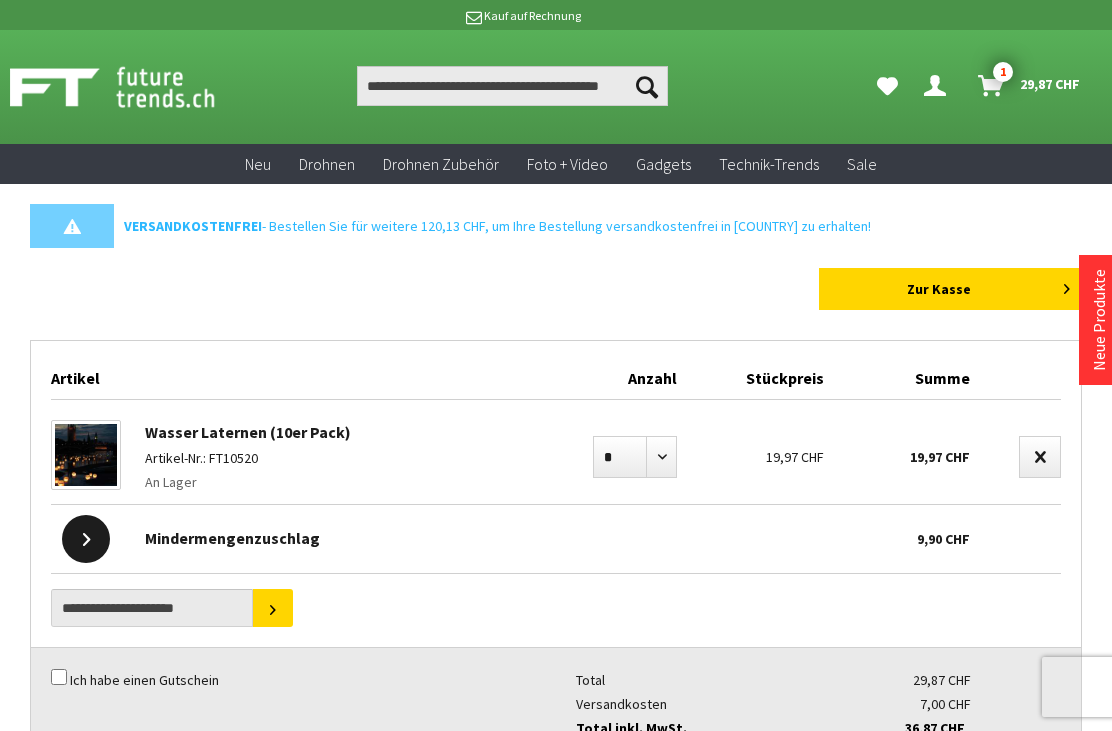 scroll, scrollTop: 0, scrollLeft: 0, axis: both 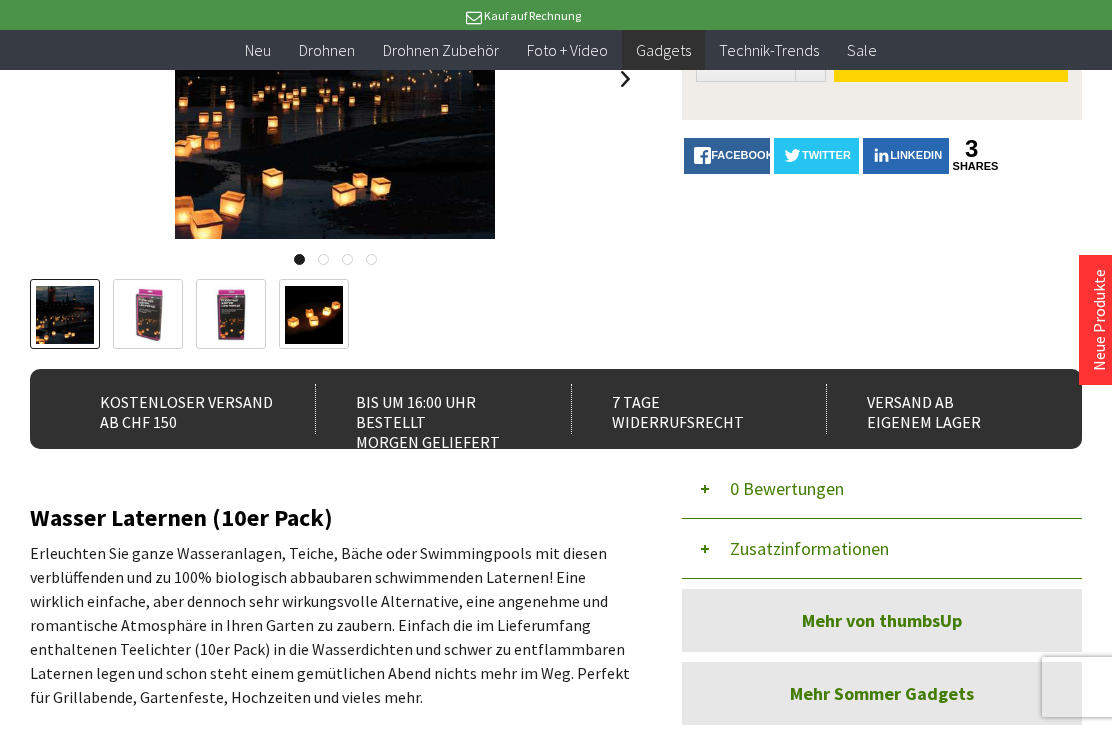 click at bounding box center [148, 315] 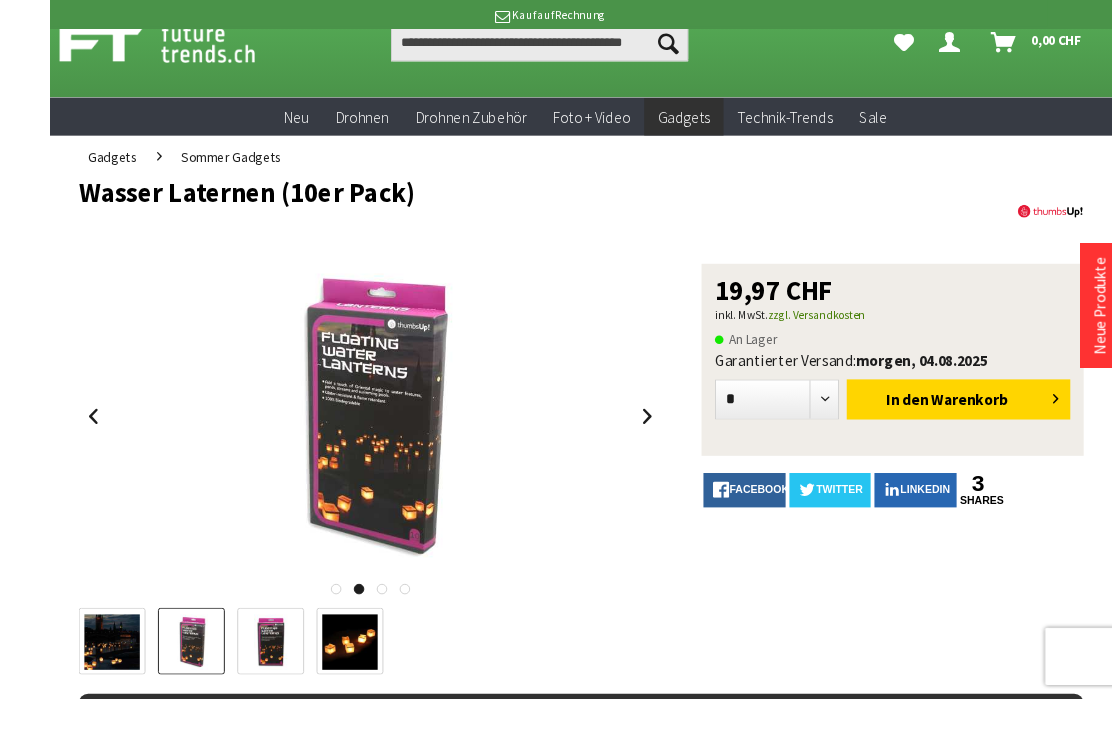 scroll, scrollTop: 75, scrollLeft: 0, axis: vertical 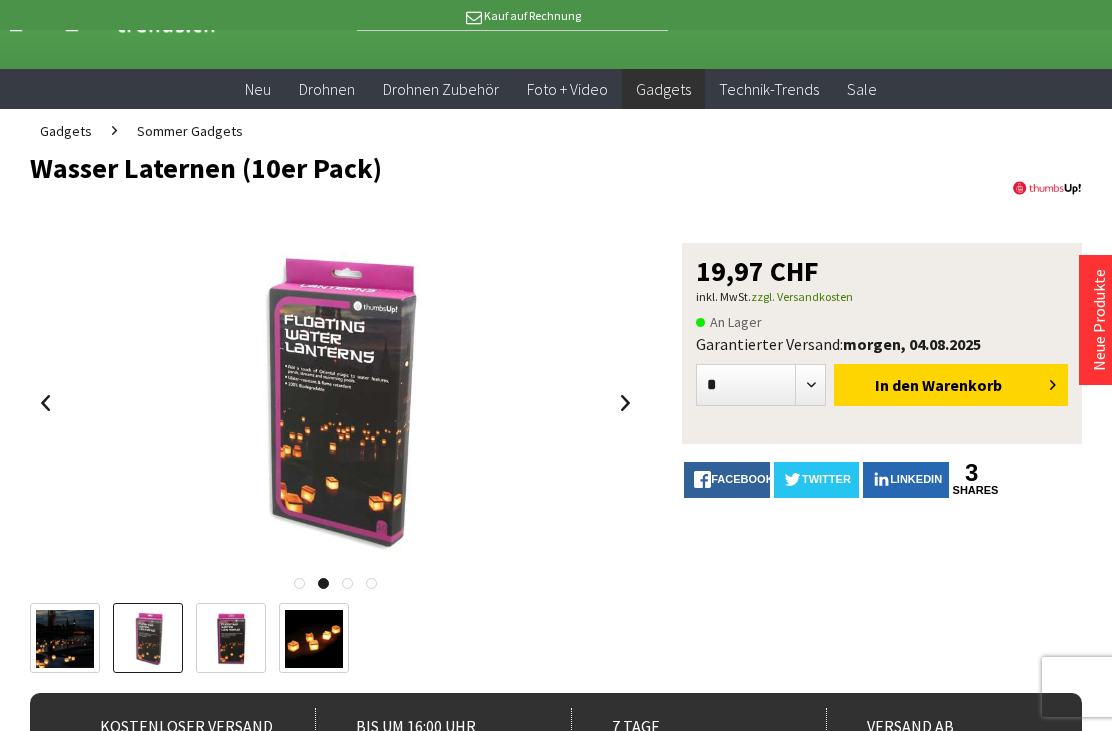 click at bounding box center [231, 639] 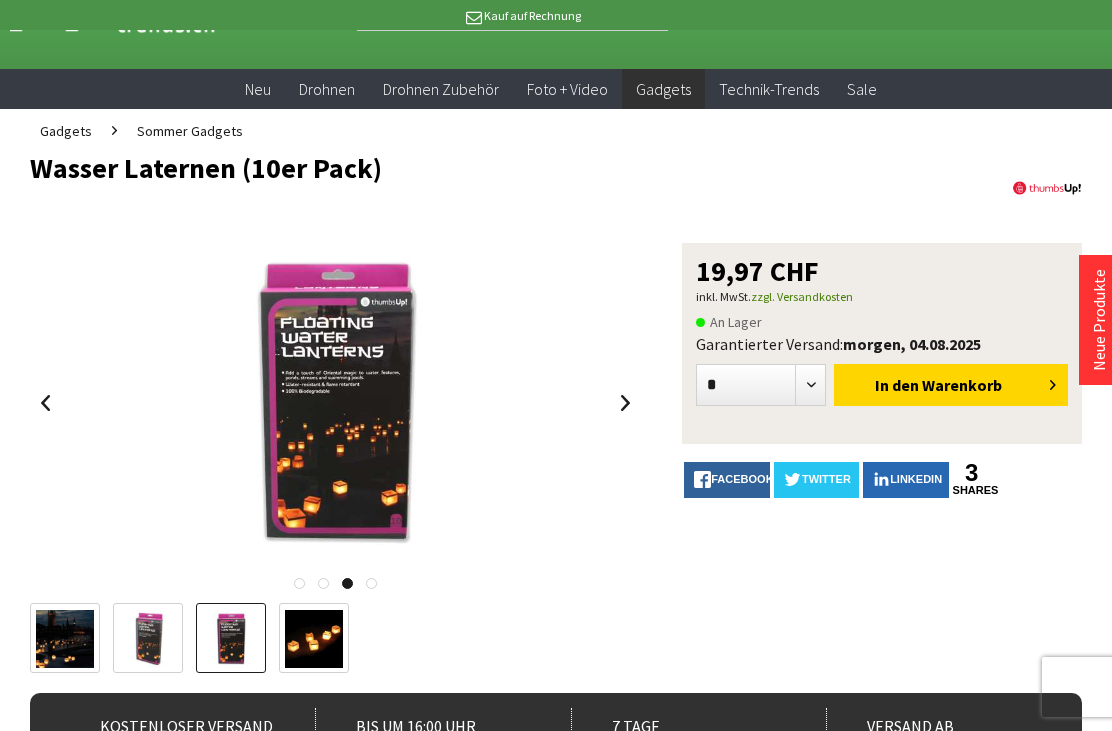 click at bounding box center [314, 639] 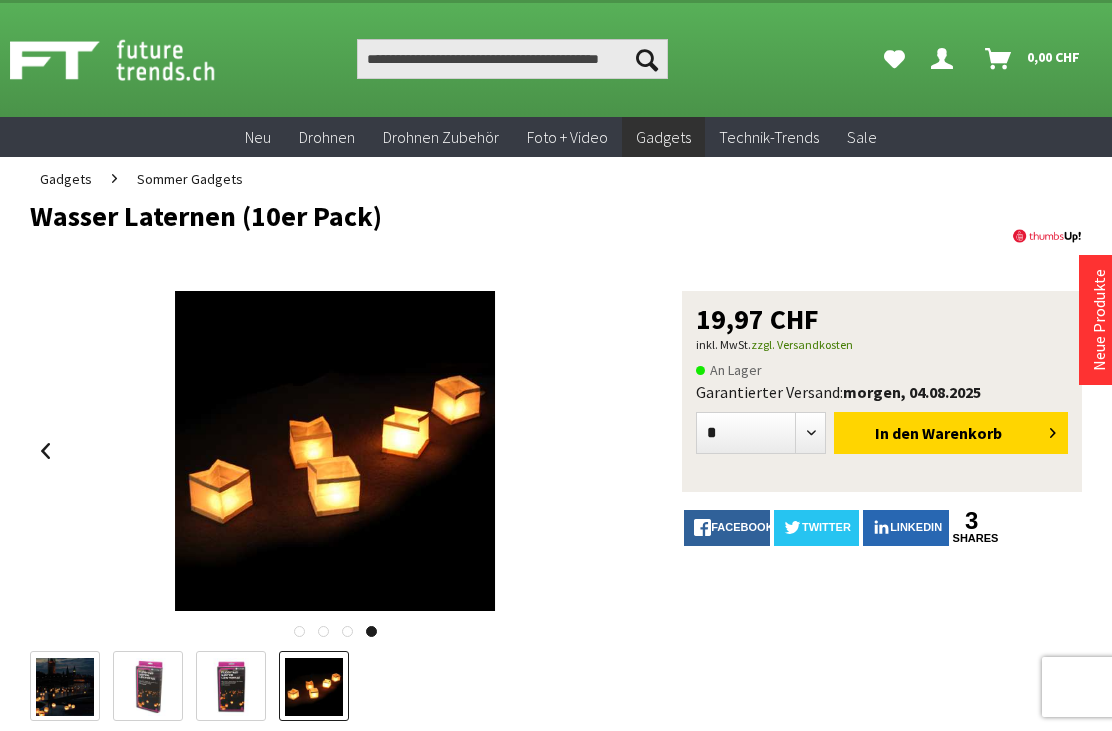 scroll, scrollTop: 0, scrollLeft: 0, axis: both 